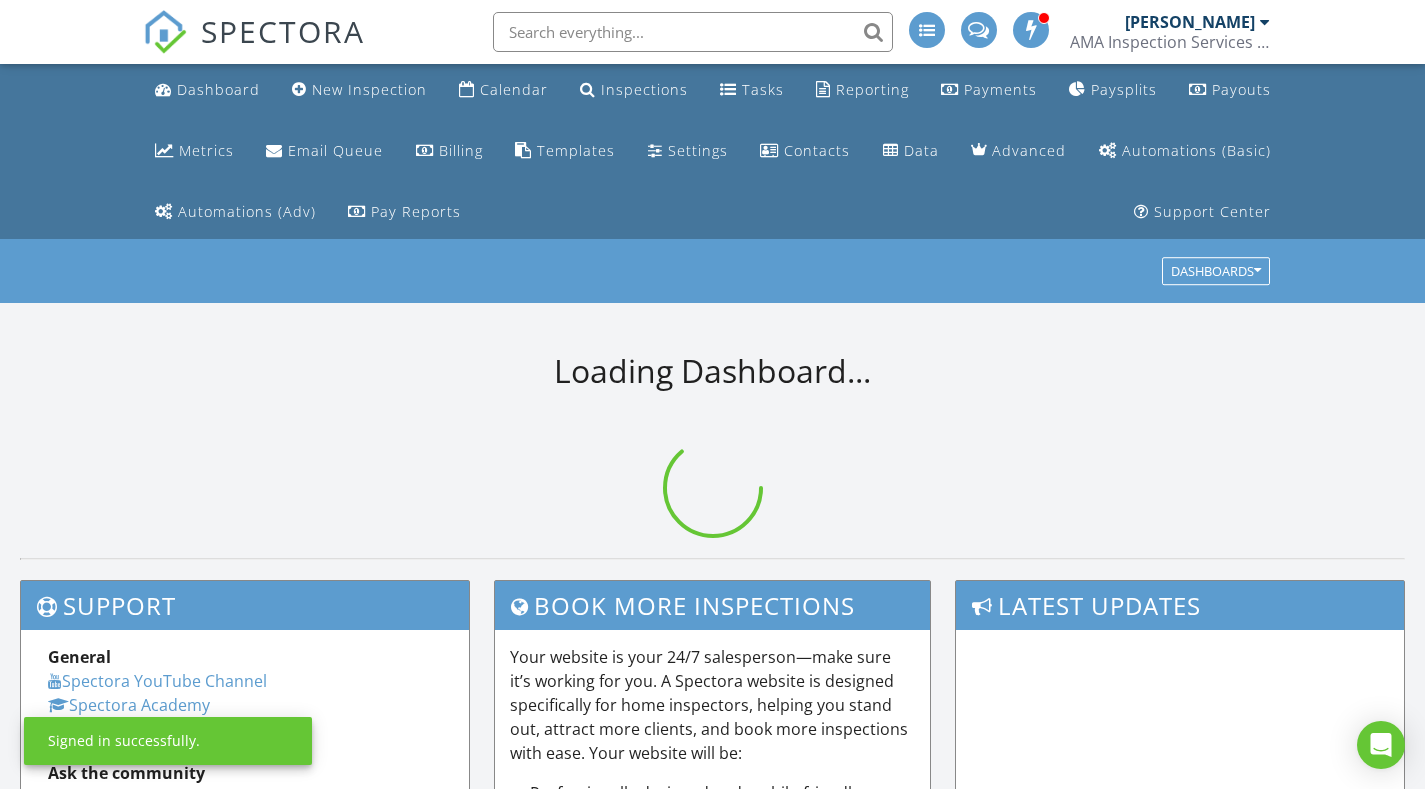scroll, scrollTop: 0, scrollLeft: 0, axis: both 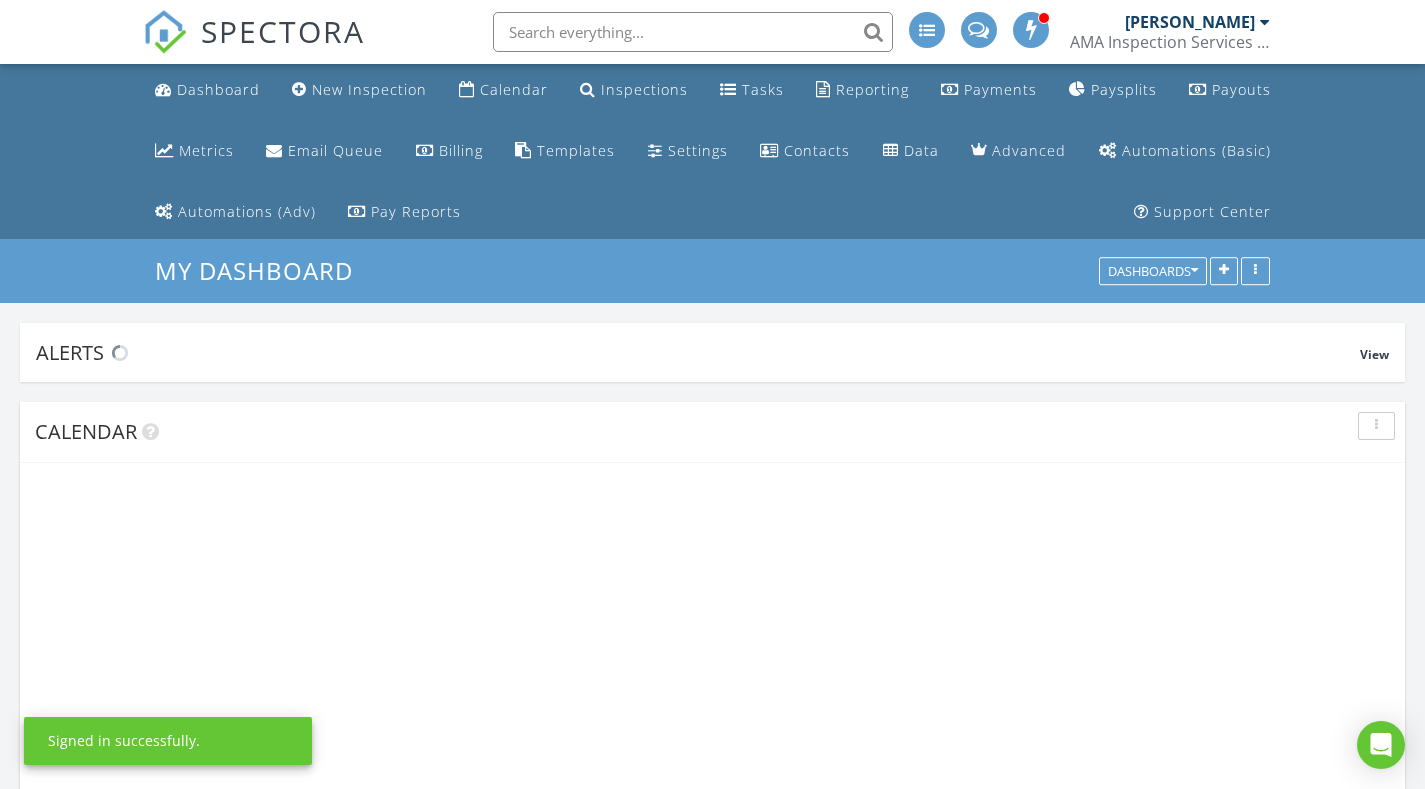 click at bounding box center [655, 150] 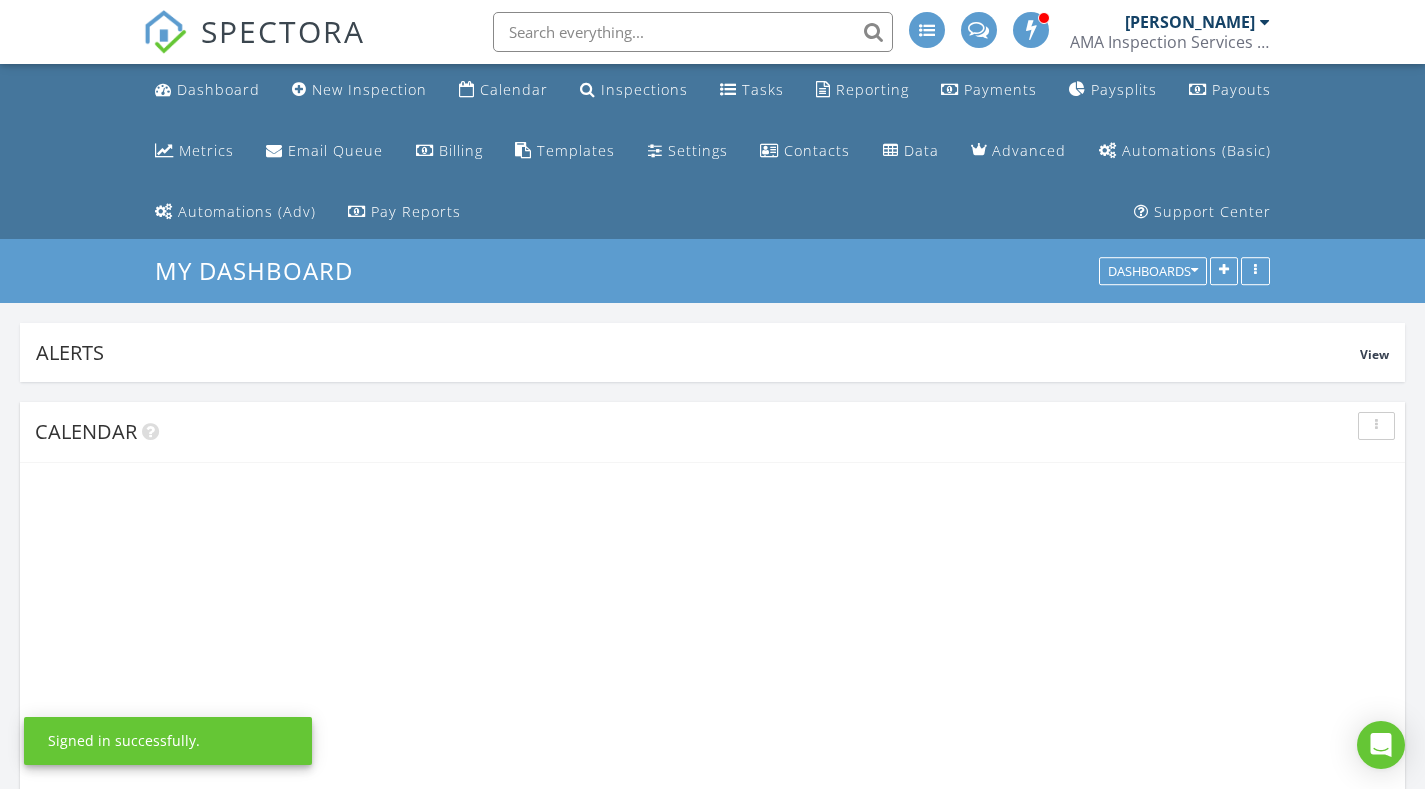 scroll, scrollTop: 999470, scrollLeft: 998849, axis: both 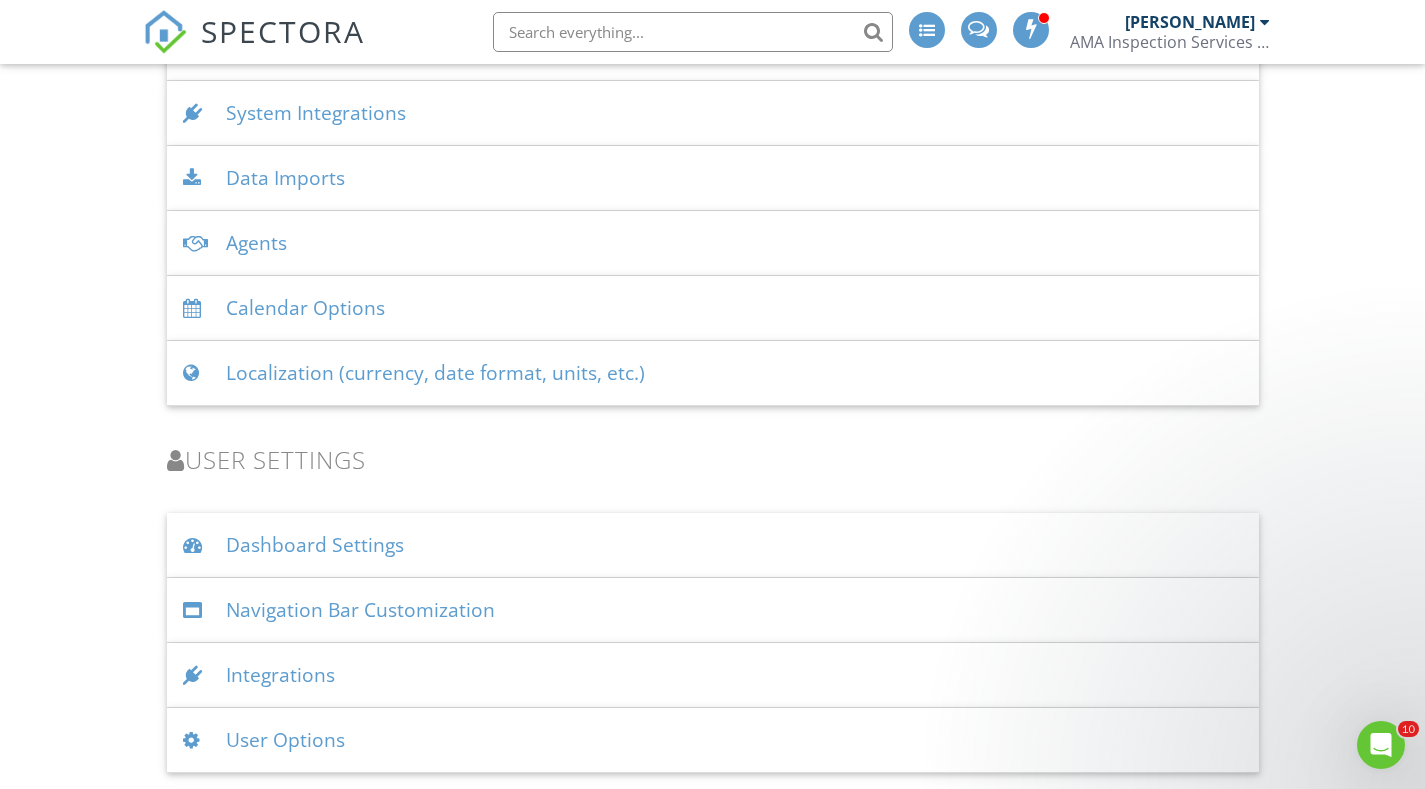 click on "Integrations" at bounding box center (713, 675) 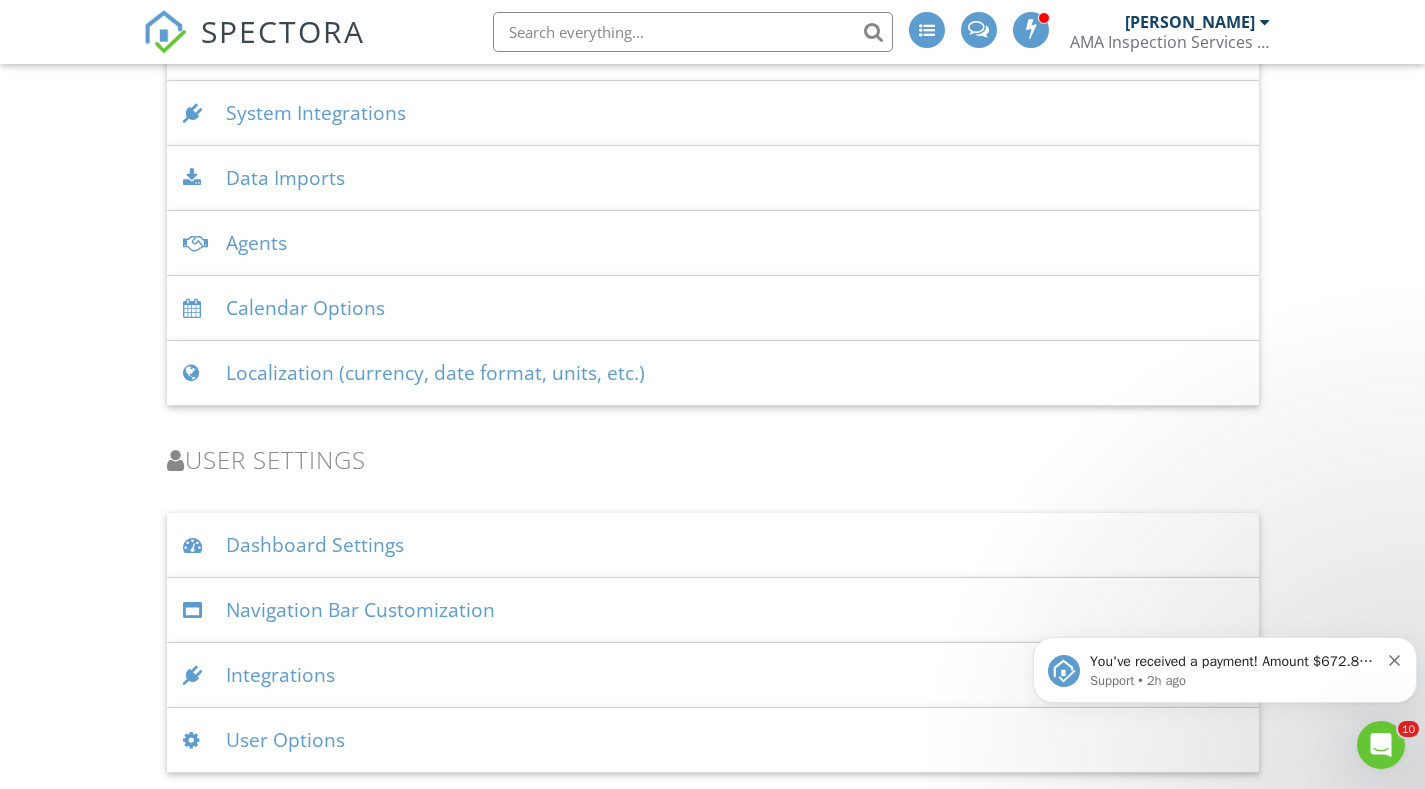 scroll, scrollTop: 0, scrollLeft: 0, axis: both 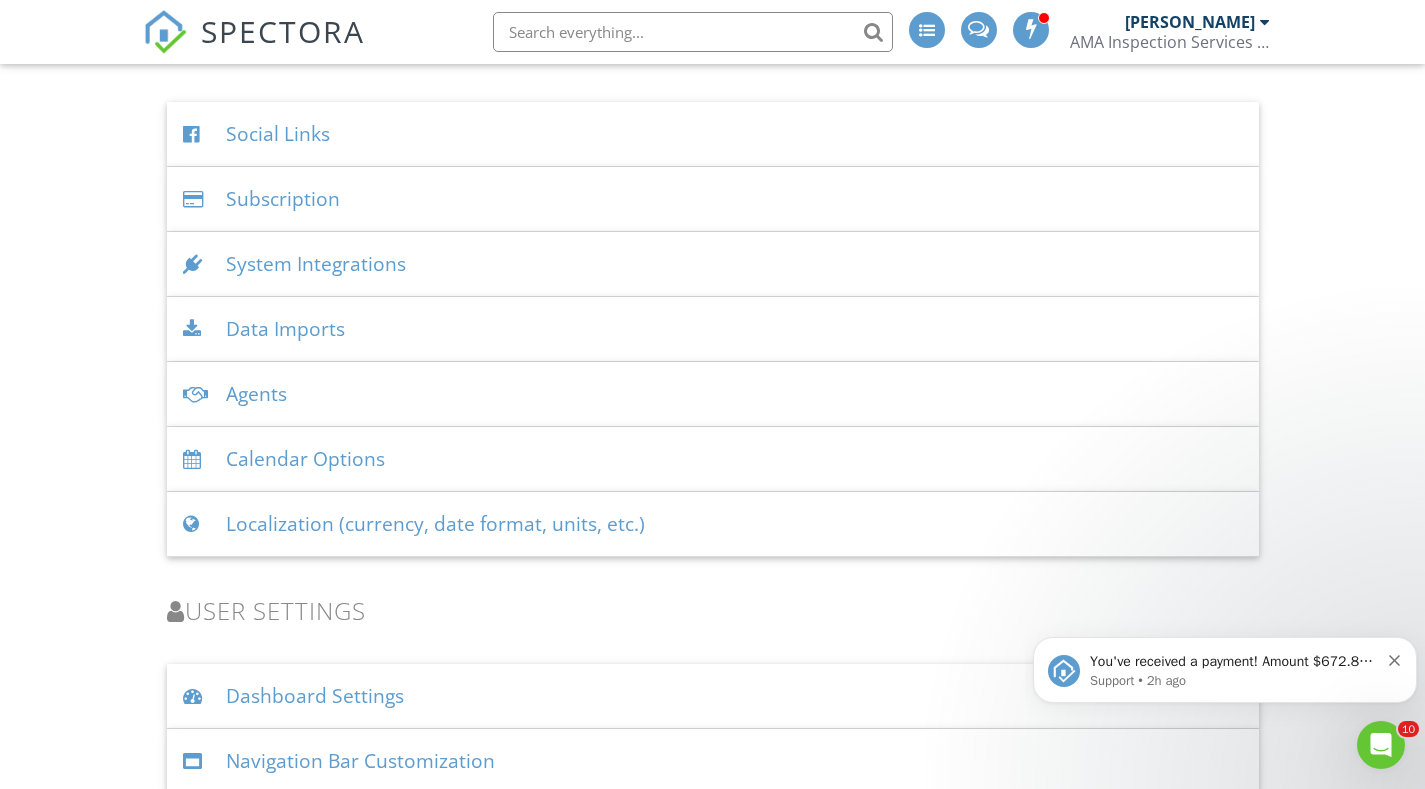 click on "System Integrations" at bounding box center (713, 264) 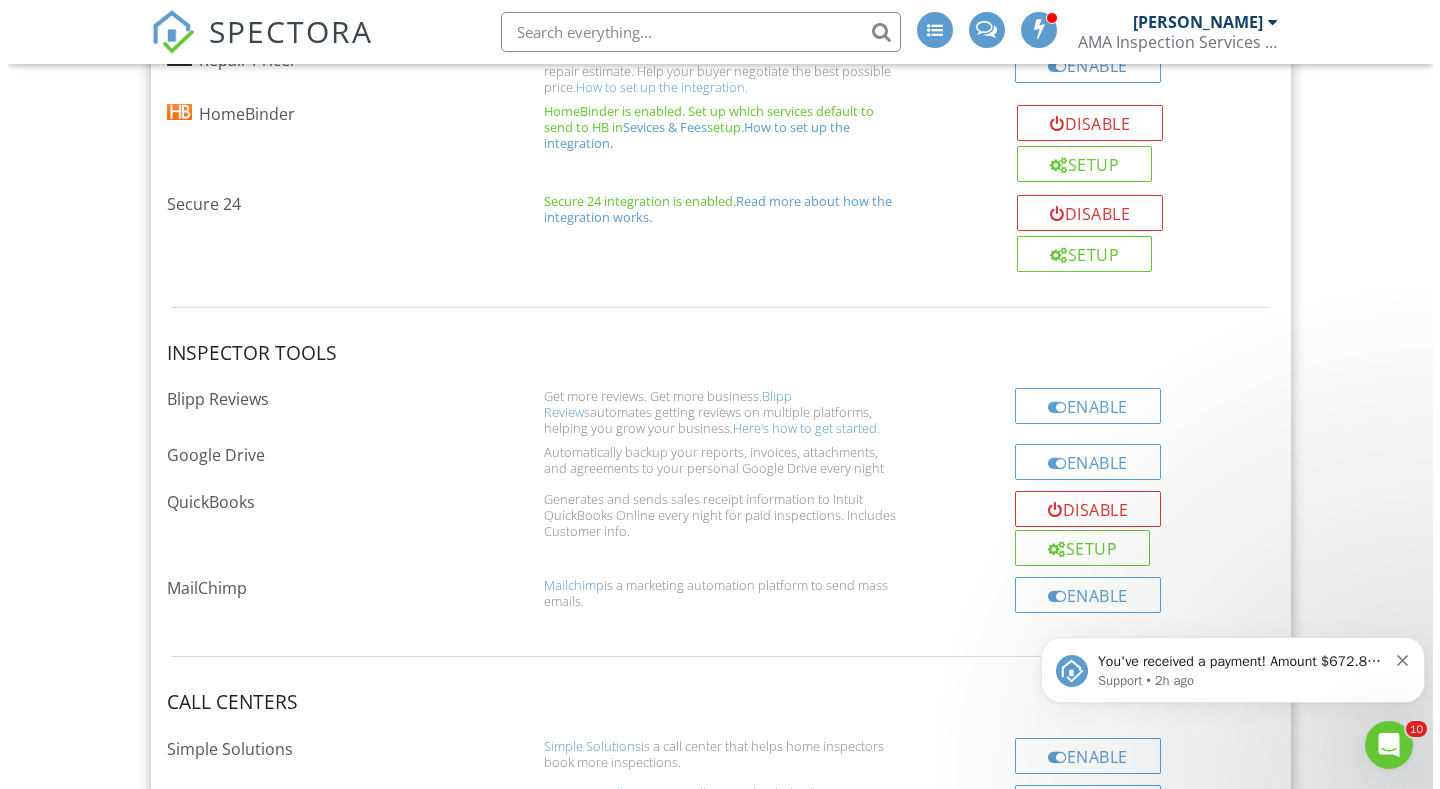 scroll, scrollTop: 2792, scrollLeft: 0, axis: vertical 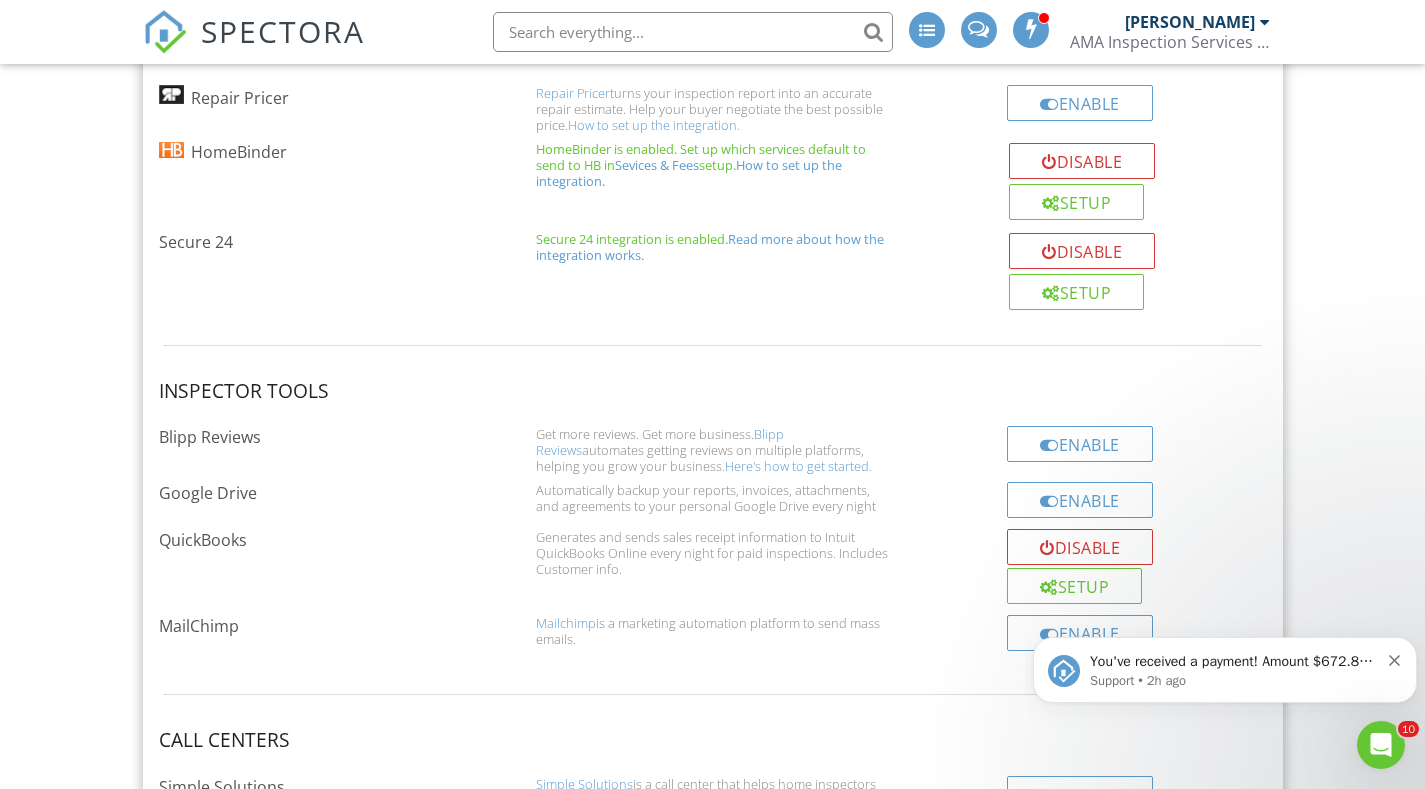 click at bounding box center [1395, 658] 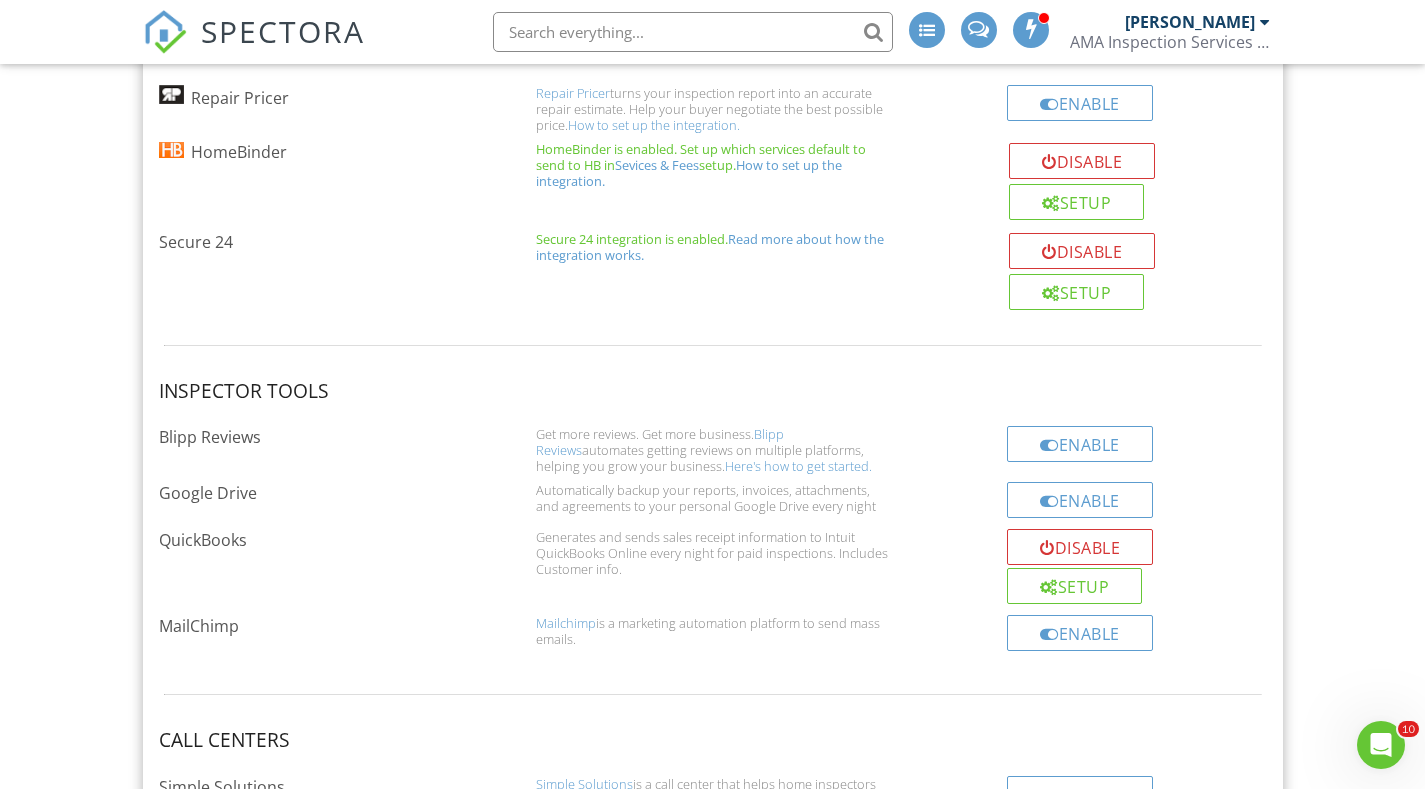 click on "Setup" at bounding box center [1076, 292] 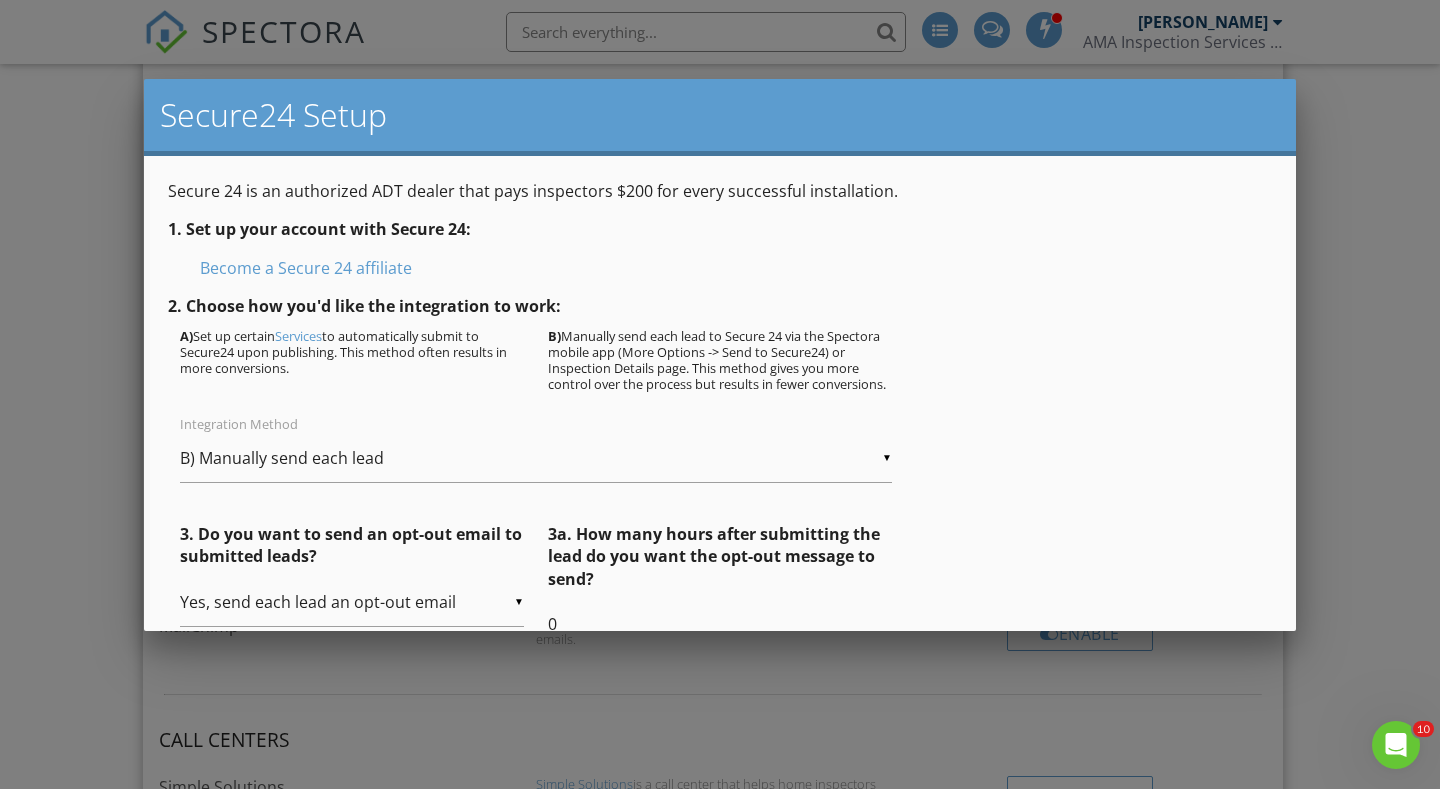 scroll, scrollTop: 399, scrollLeft: 0, axis: vertical 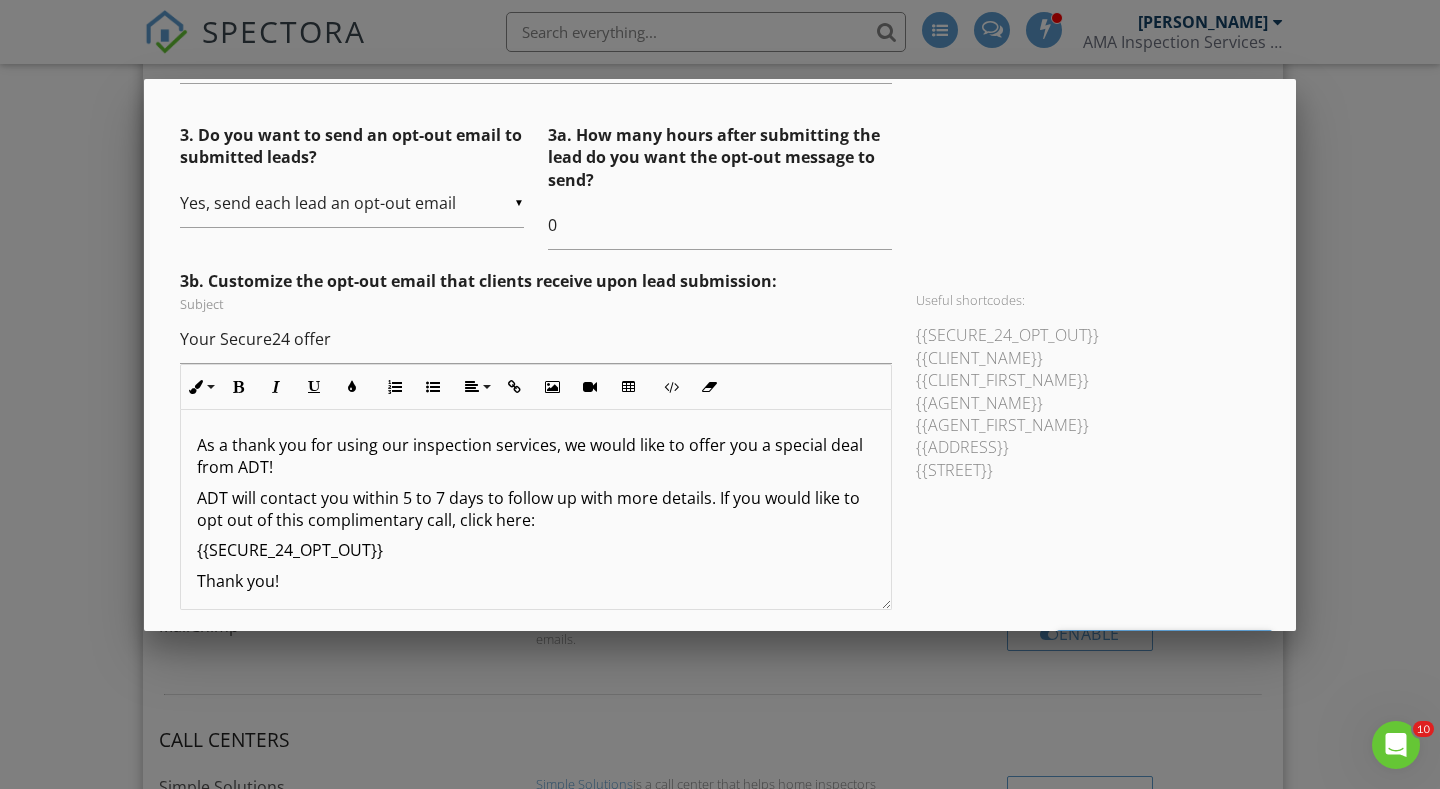 click on "3b. Customize the opt-out email that clients receive upon lead submission:" at bounding box center (720, 281) 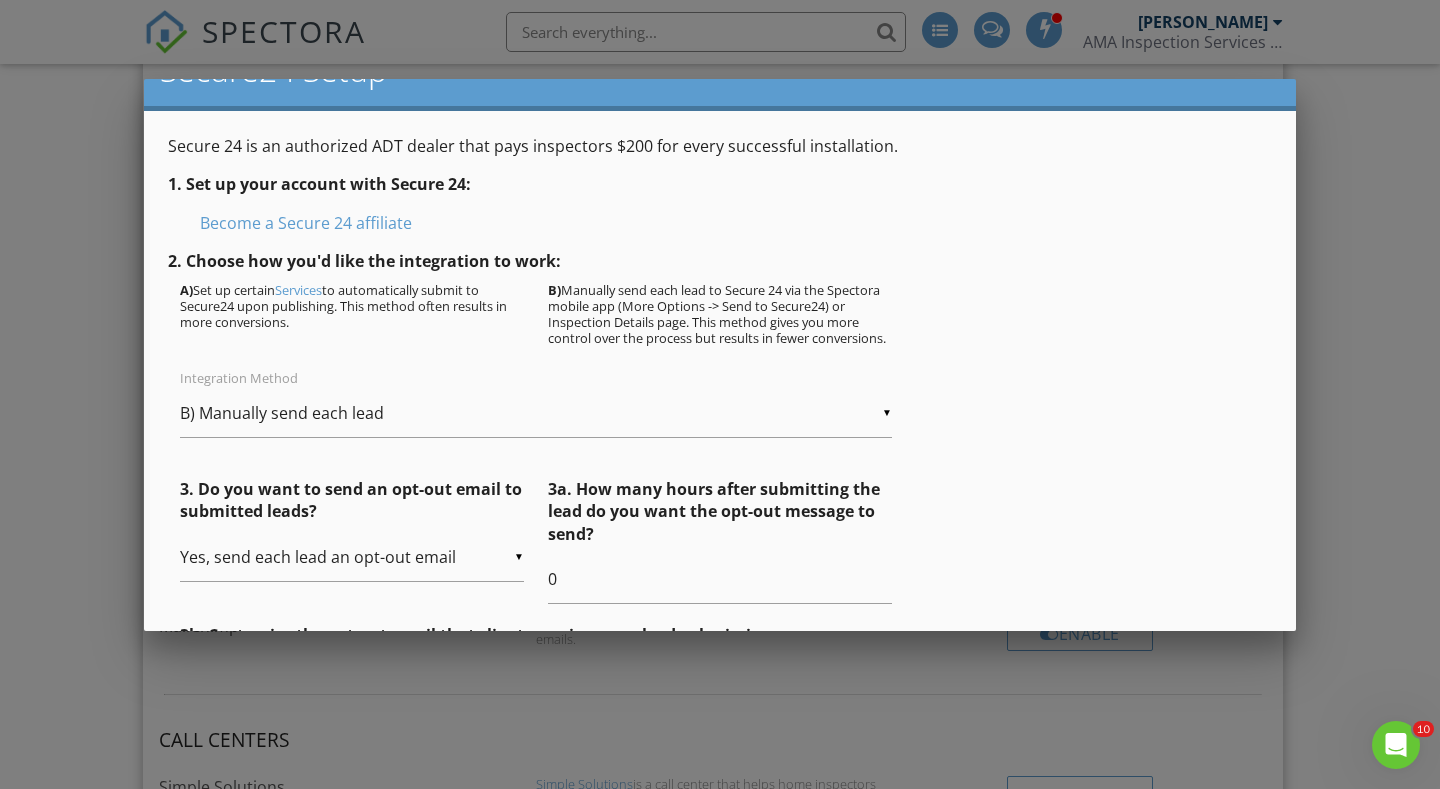 scroll, scrollTop: 100, scrollLeft: 0, axis: vertical 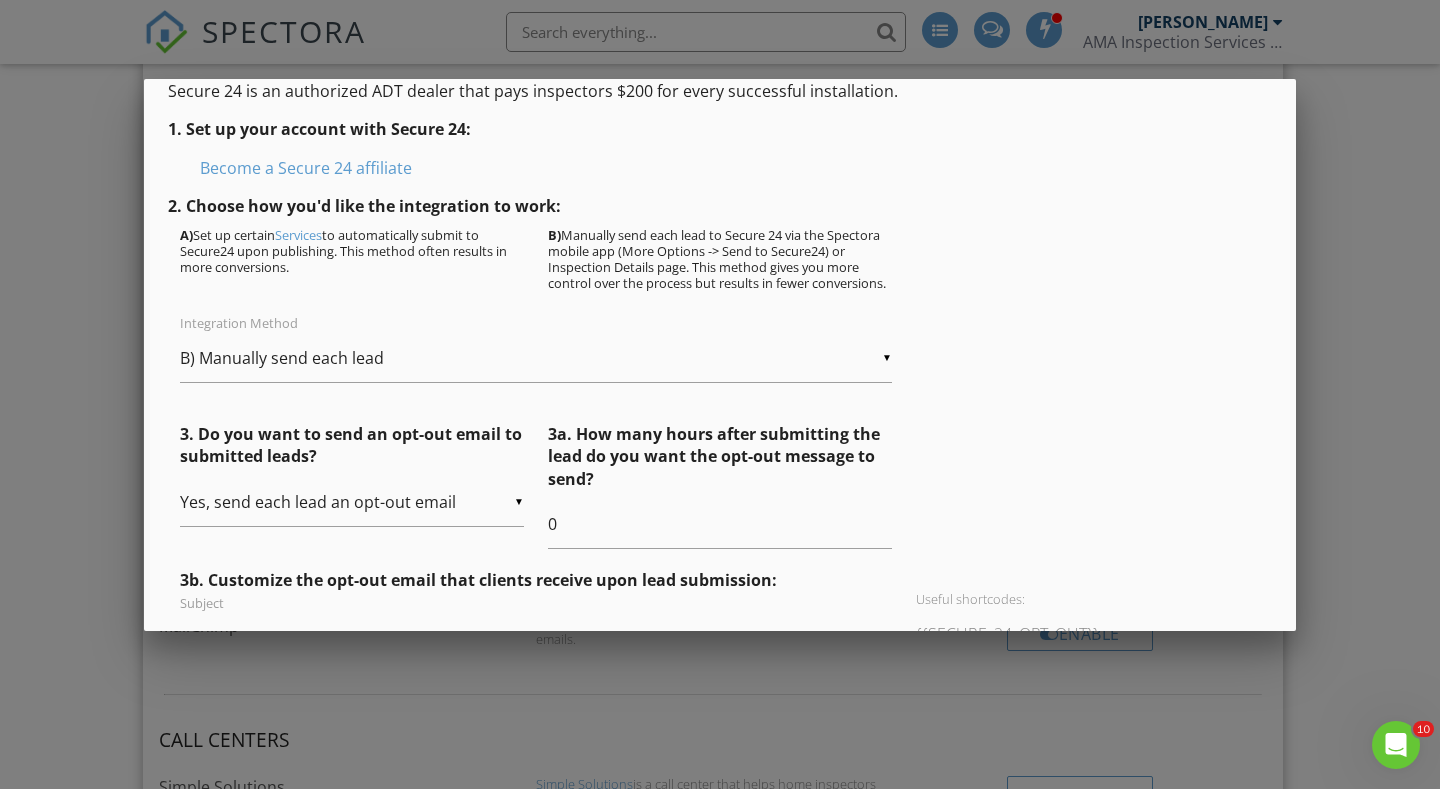 click on "Become a Secure 24 affiliate" at bounding box center [306, 168] 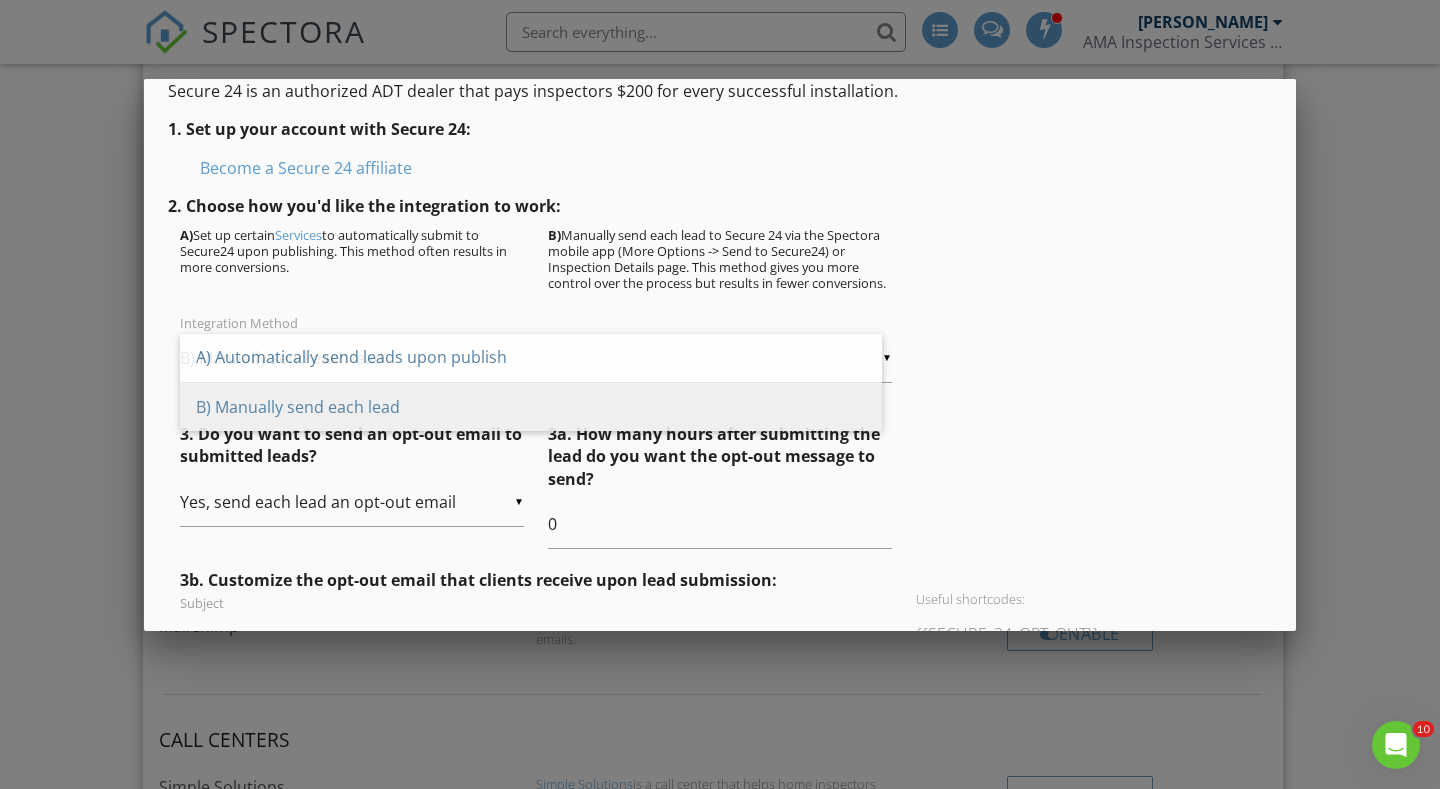 scroll, scrollTop: 0, scrollLeft: 0, axis: both 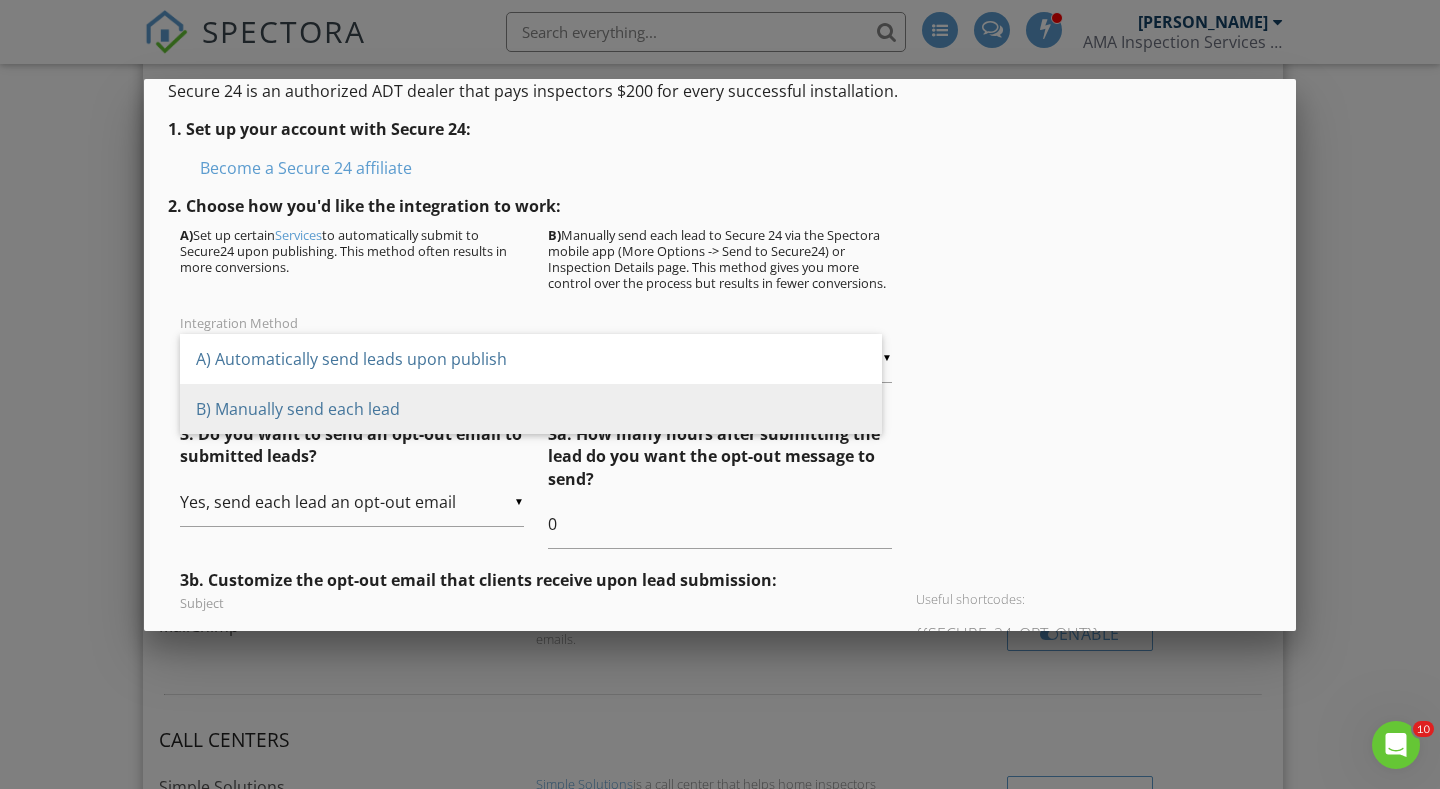 click on "A) Automatically send leads upon publish" at bounding box center [531, 359] 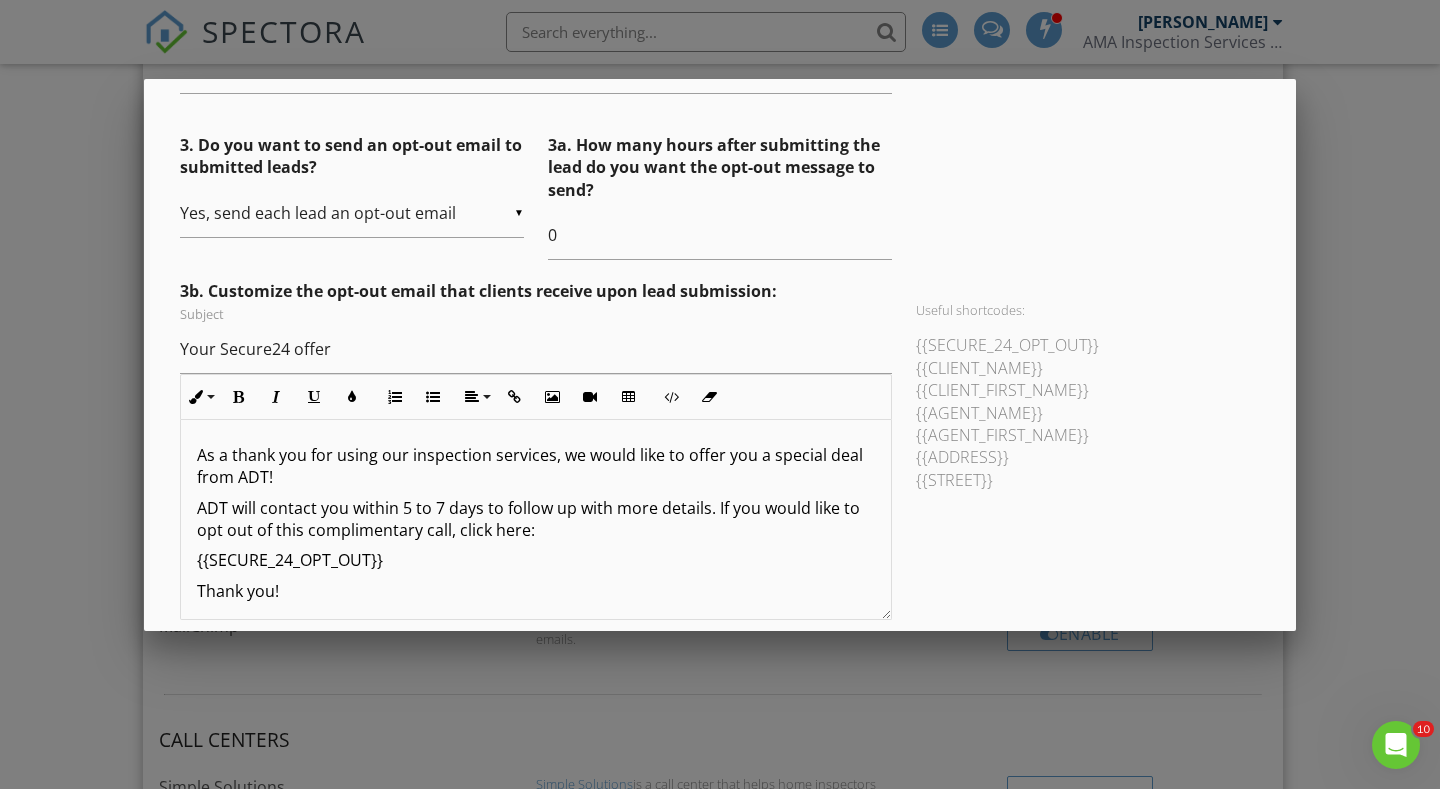 scroll, scrollTop: 488, scrollLeft: 0, axis: vertical 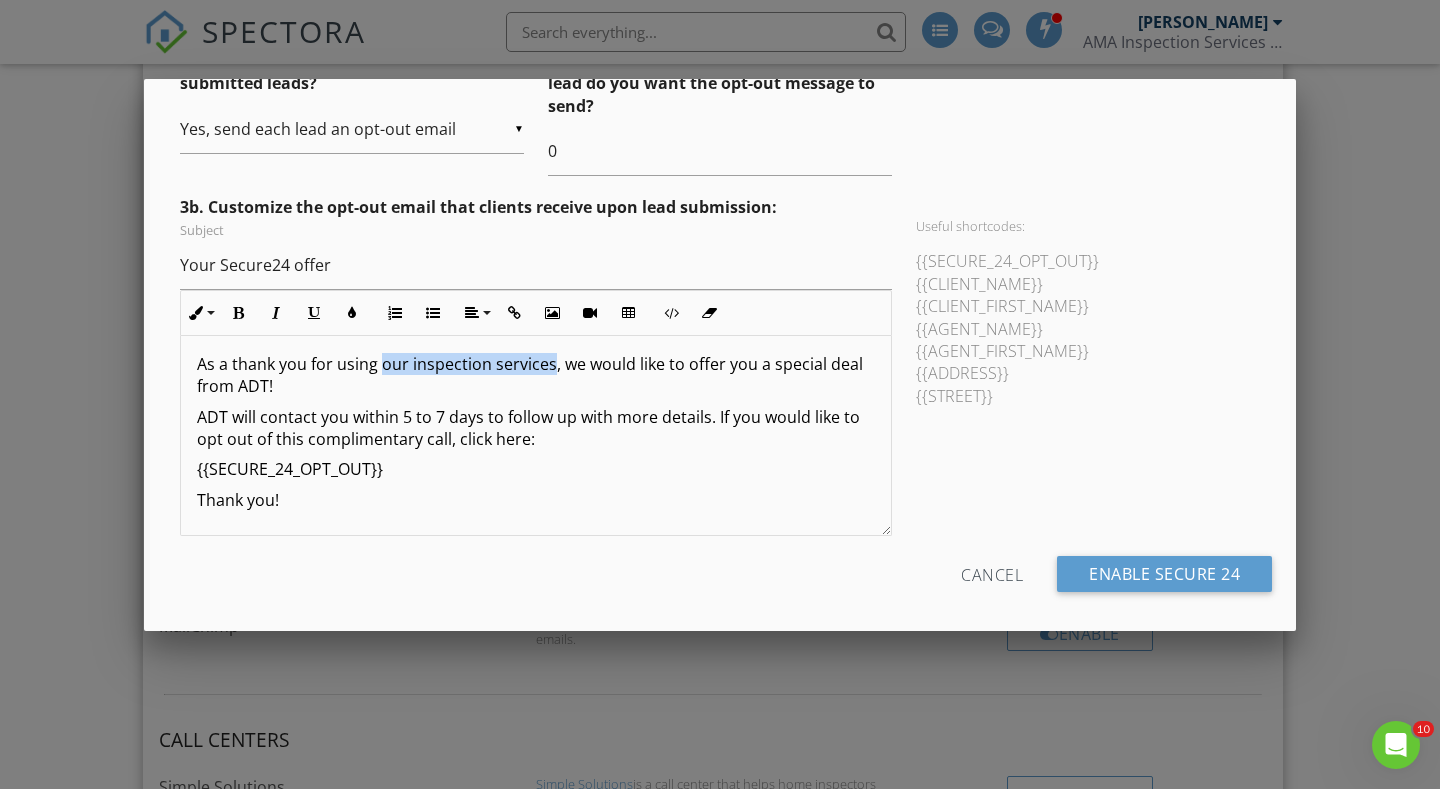 drag, startPoint x: 548, startPoint y: 365, endPoint x: 391, endPoint y: 366, distance: 157.00319 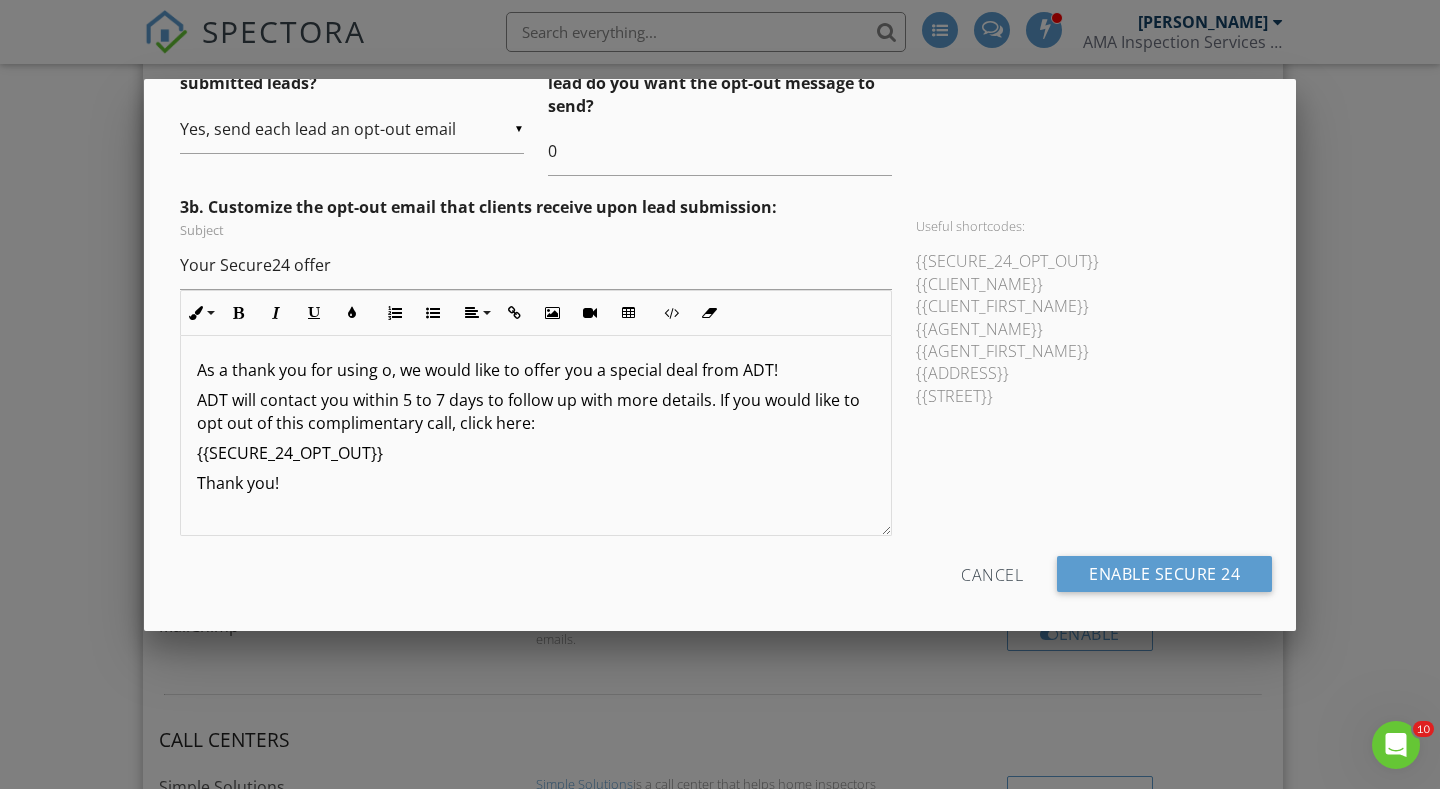 scroll, scrollTop: 1, scrollLeft: 0, axis: vertical 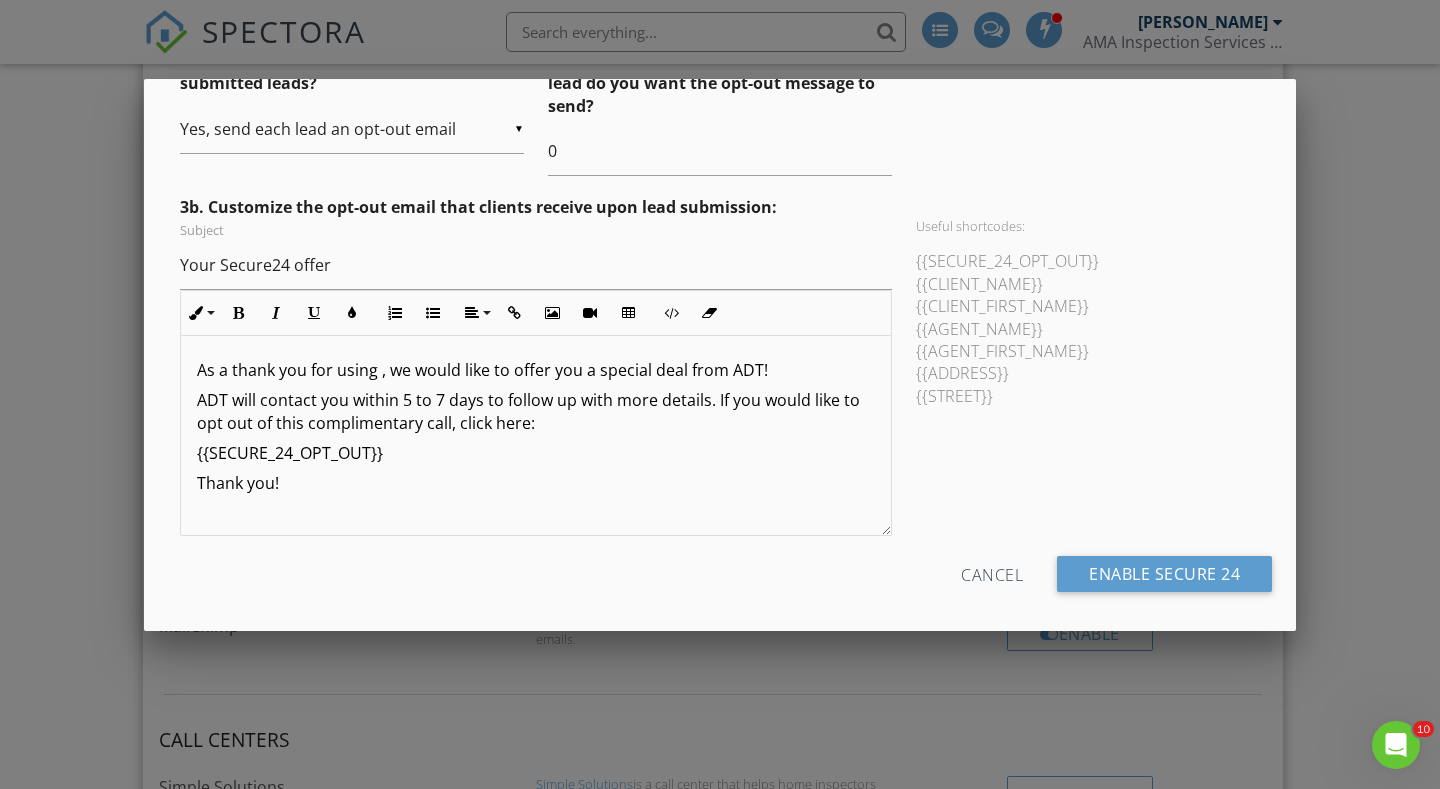 type 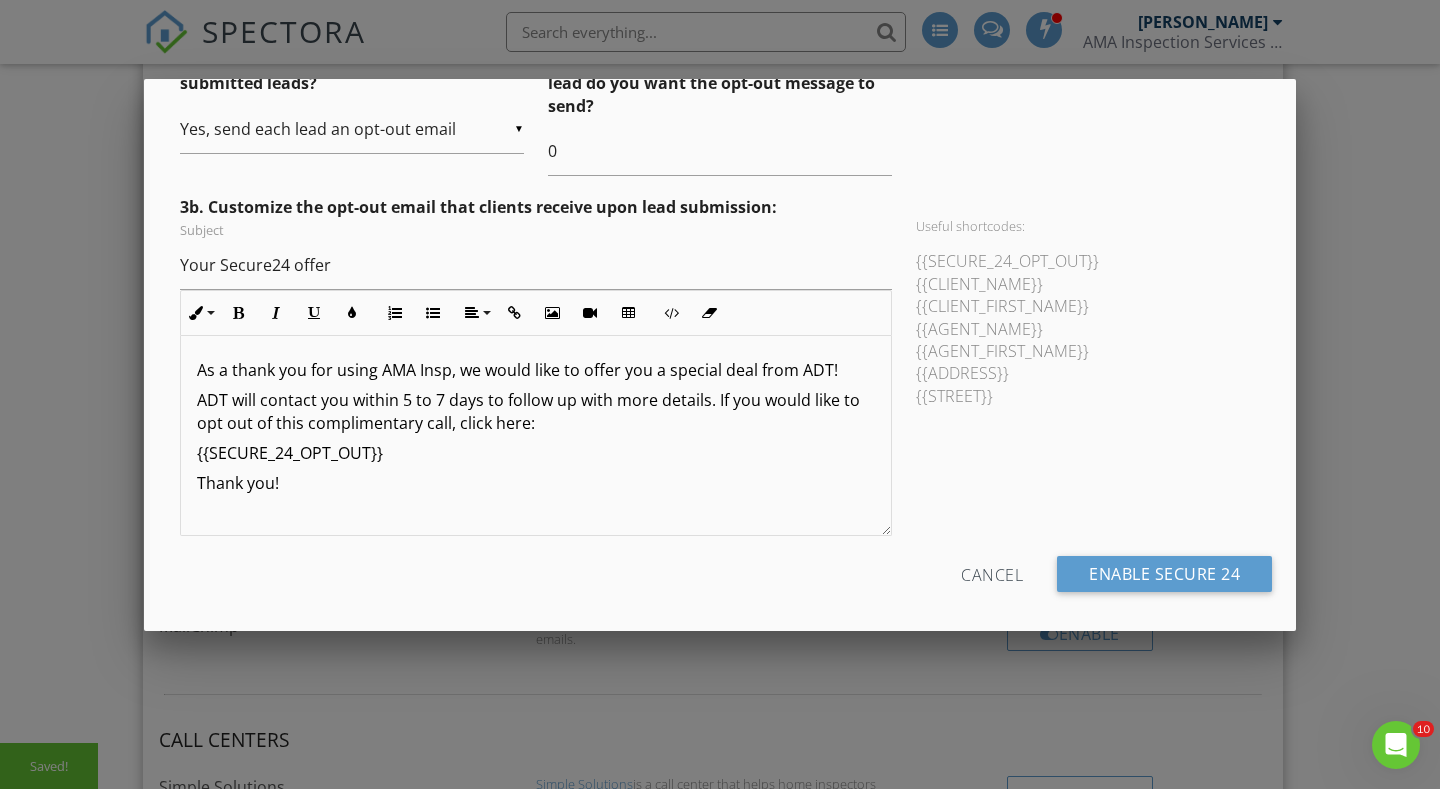 scroll, scrollTop: 7, scrollLeft: 0, axis: vertical 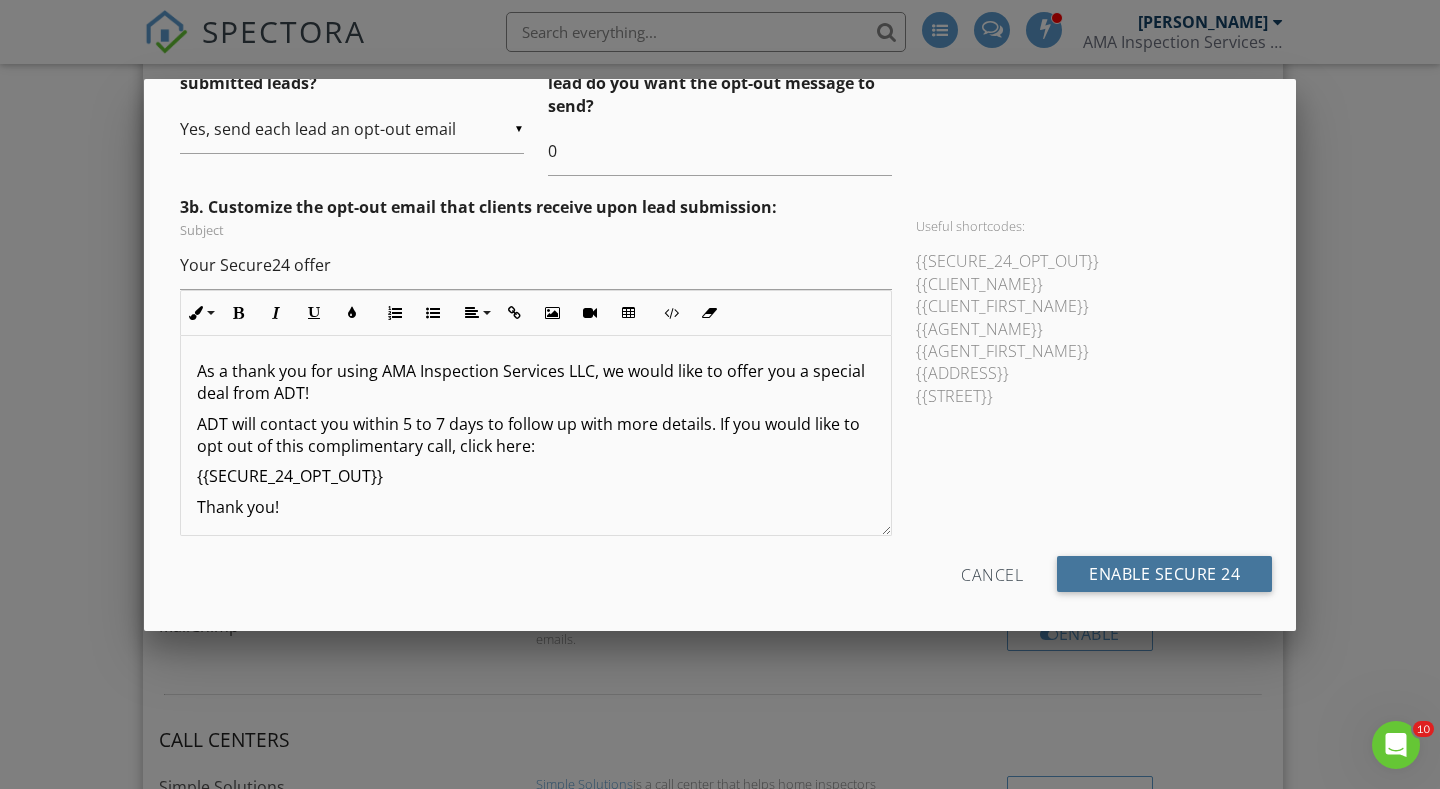 click on "Enable Secure 24" at bounding box center (1164, 574) 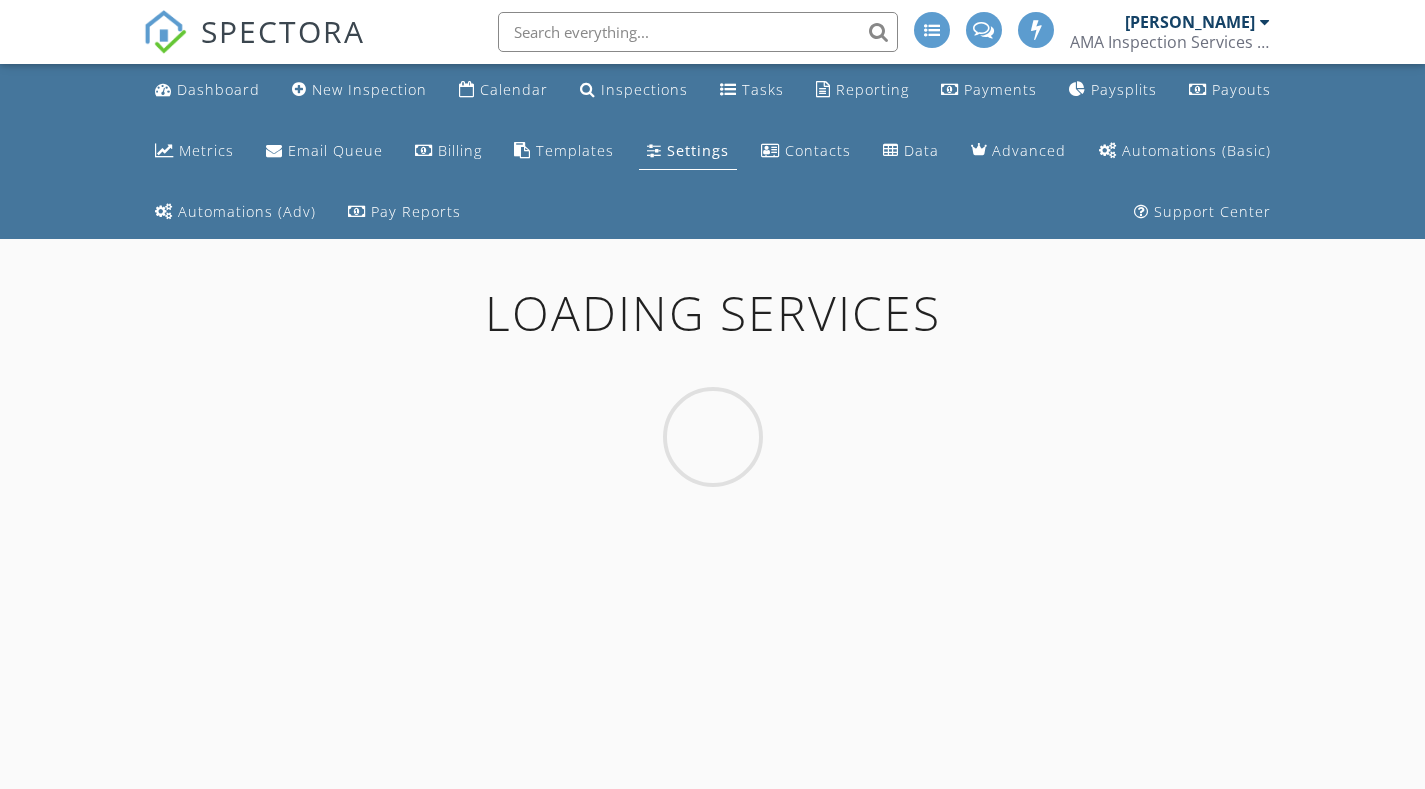 scroll, scrollTop: 0, scrollLeft: 0, axis: both 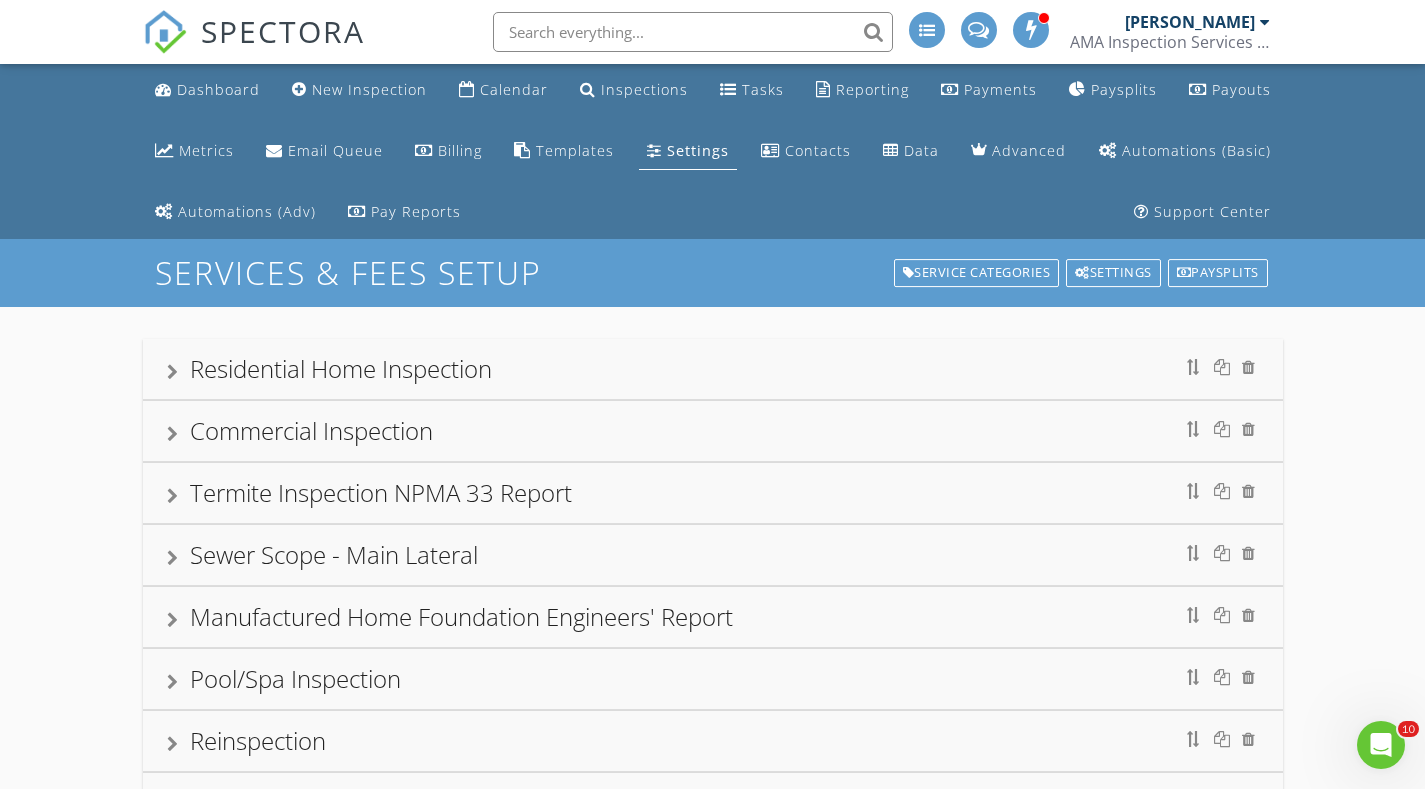click at bounding box center (172, 372) 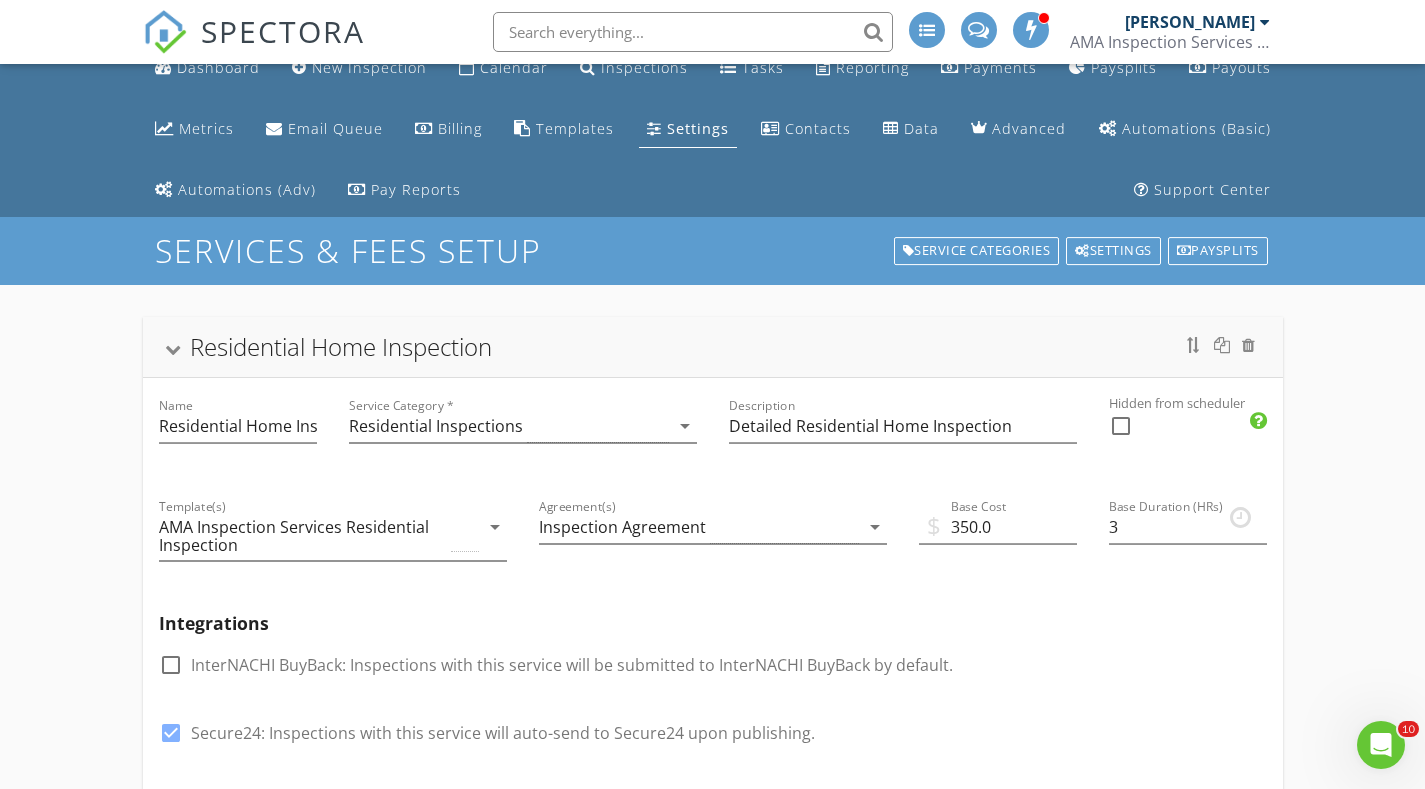 scroll, scrollTop: 0, scrollLeft: 0, axis: both 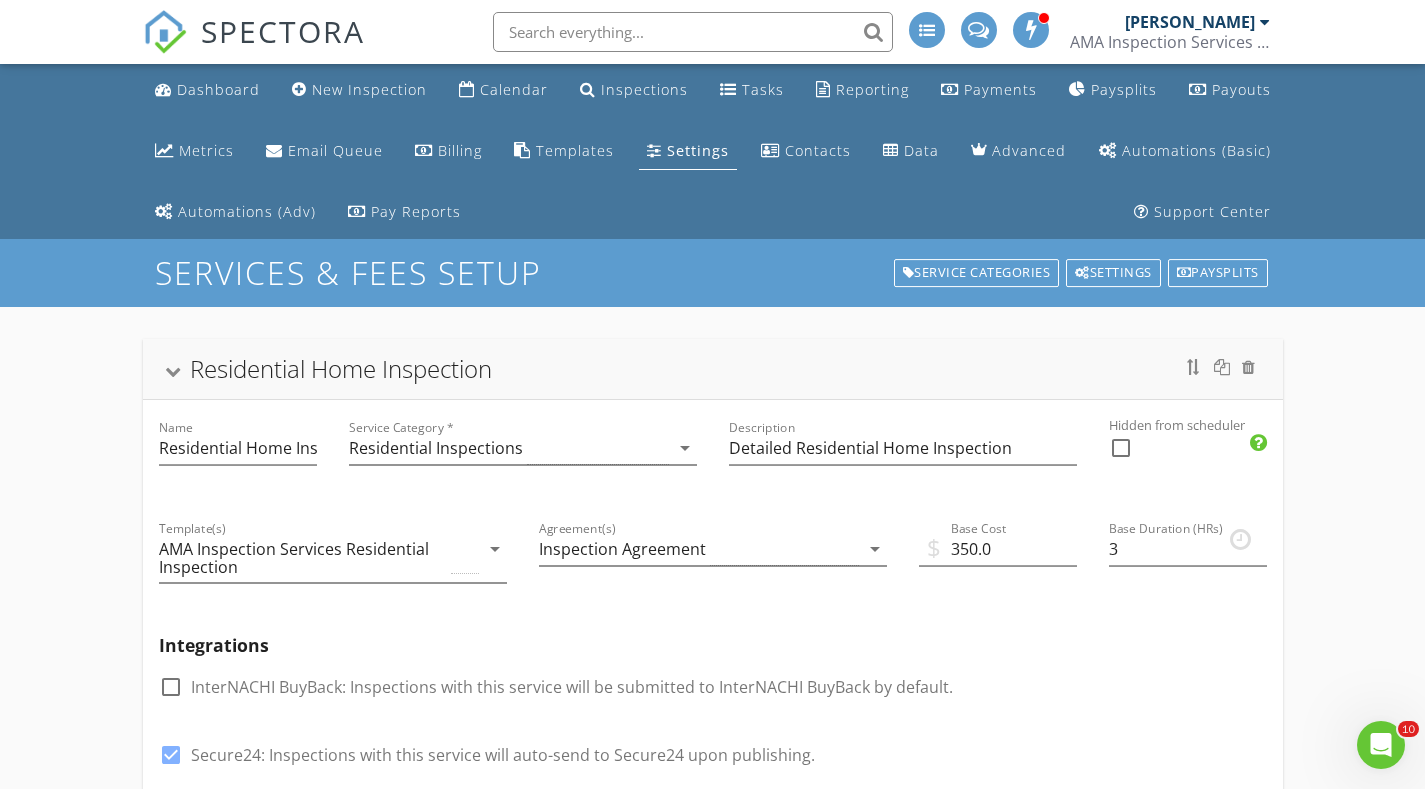click on "Dashboard" at bounding box center [218, 89] 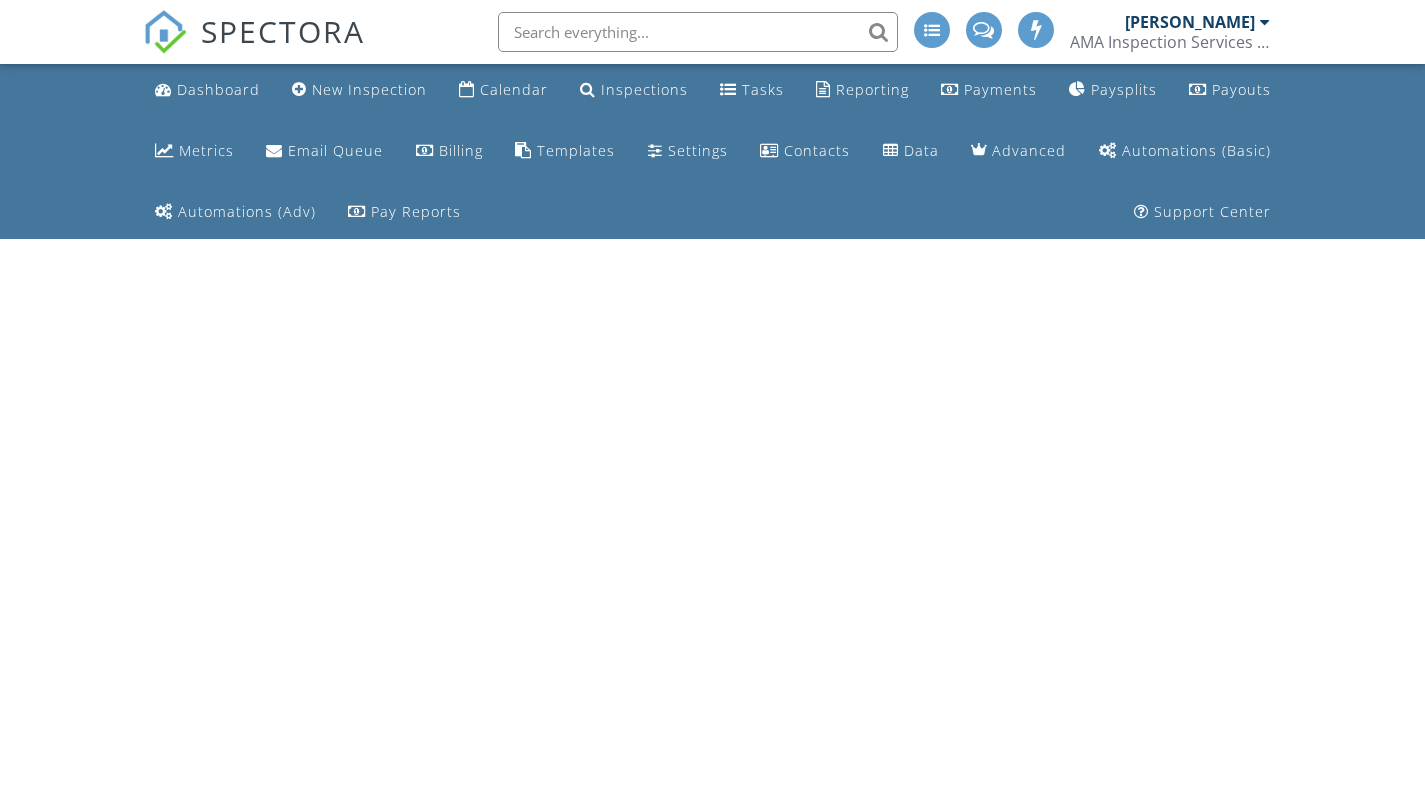 scroll, scrollTop: 0, scrollLeft: 0, axis: both 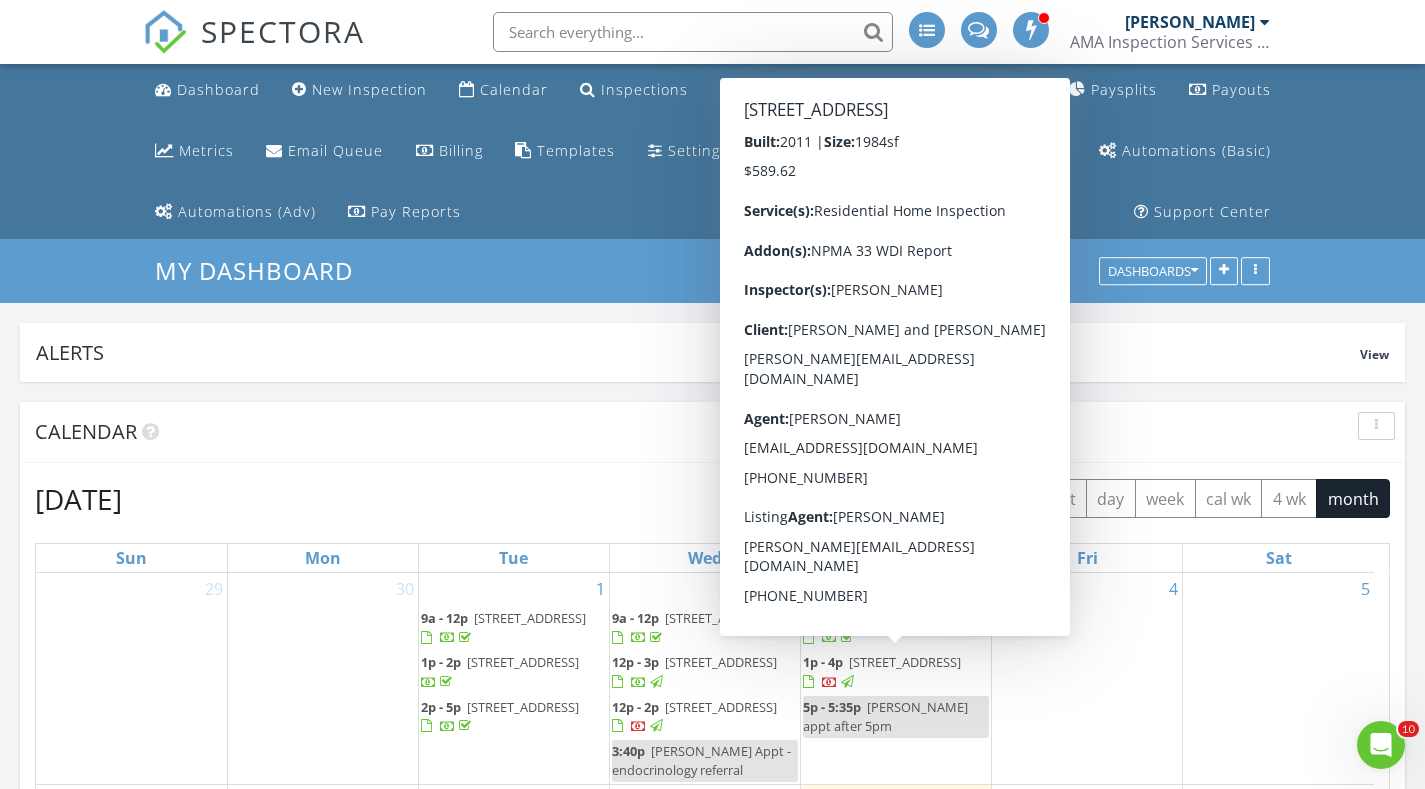 click on "Alerts
View
Company
Inspection
Learn More          No new alerts
You can view
dismissed alerts
if you need
No new alerts
You can view
dismissed alerts
if you need
Today
Austin McCrary
1:00 pm
58 Pecos Rd, Tularosa, NM 88352
Austin McCrary
54 minutes drive time   40.2 miles       New Inspection     New Quote         Map               1 + − Sudderth Drive, US 70 64.6 km, 54 min Head southwest on West Redwood Drive 70 m Turn left to stay on Perk Canyon Drive 50 m Turn right to stay on Perk Canyon Drive 300 m Turn right onto Ebarb Drive 350 m Turn left onto Main Road 800 m Turn left 25 m Turn left onto Main Road 150 m Continue onto Sudderth Drive 5 km Make a slight right onto Mescalero Trail 700 m Turn right onto US 70 50 km Turn left onto North Bookout Road 600 m 350 m 1.5 km 2.5 km 0 m" at bounding box center (712, 2102) 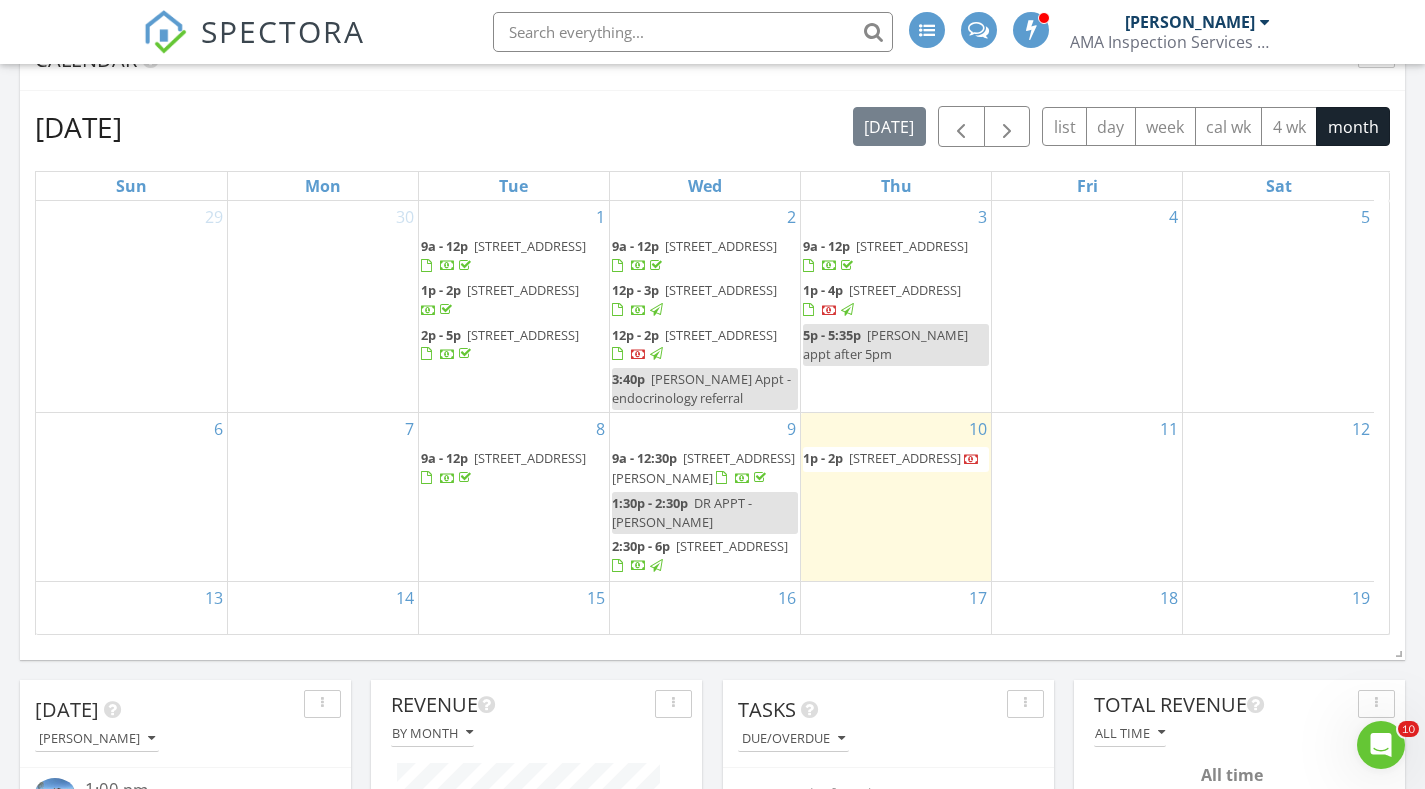 scroll, scrollTop: 400, scrollLeft: 0, axis: vertical 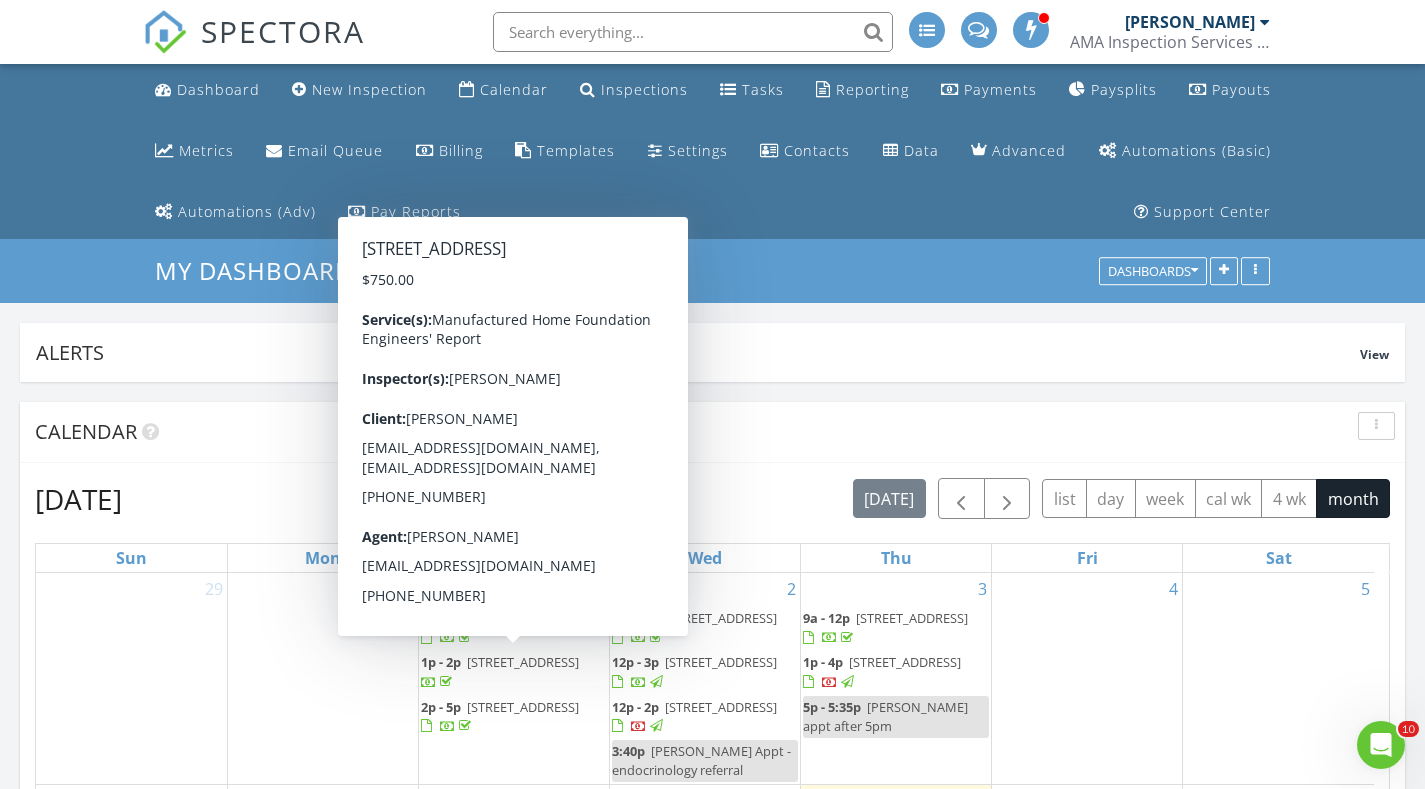 click on "My Dashboard
Dashboards" at bounding box center [712, 271] 